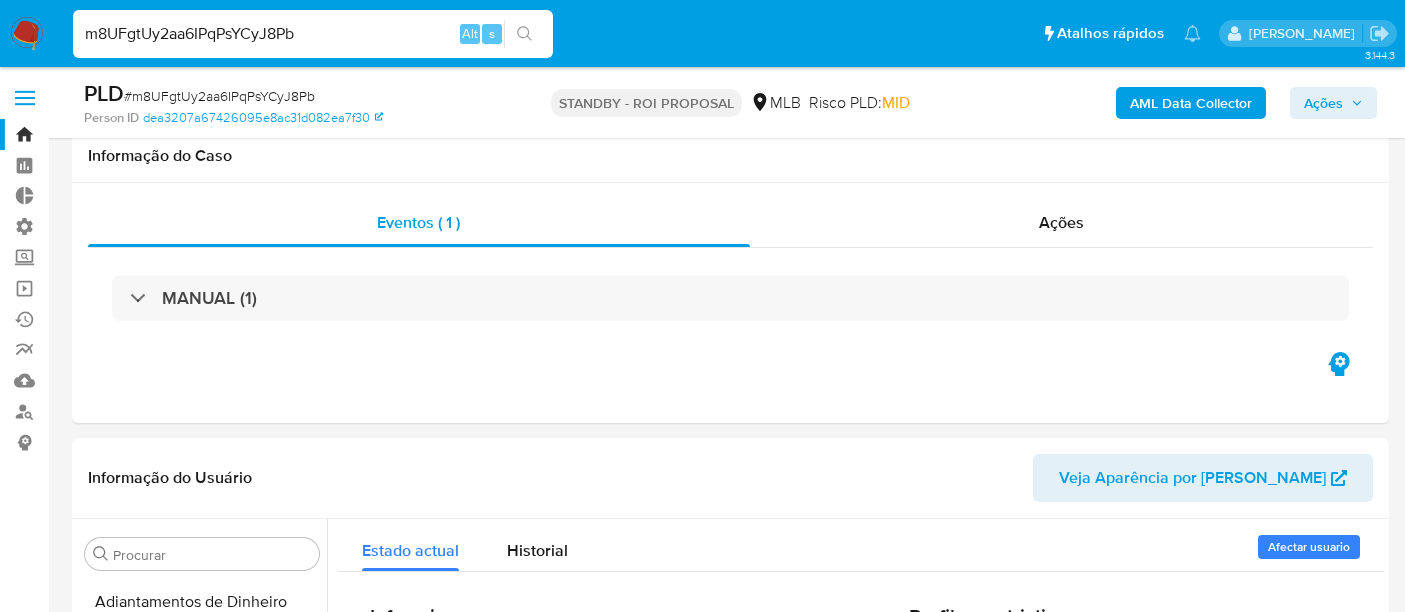 select on "10" 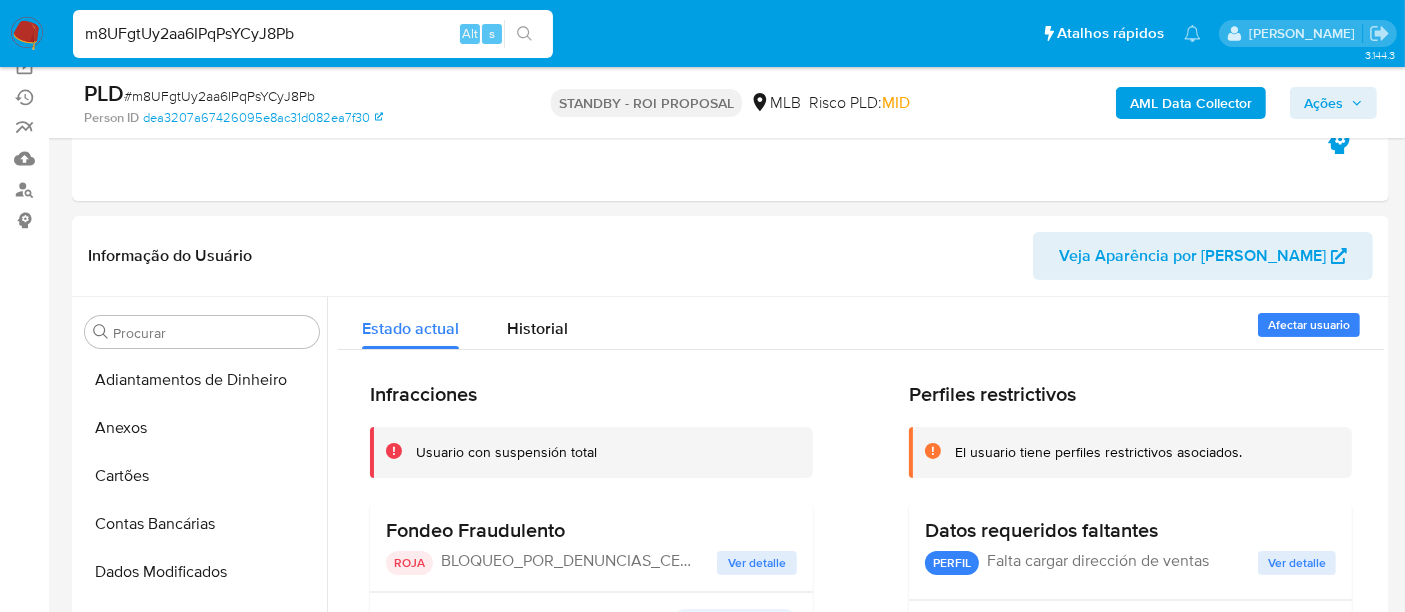 scroll, scrollTop: 844, scrollLeft: 0, axis: vertical 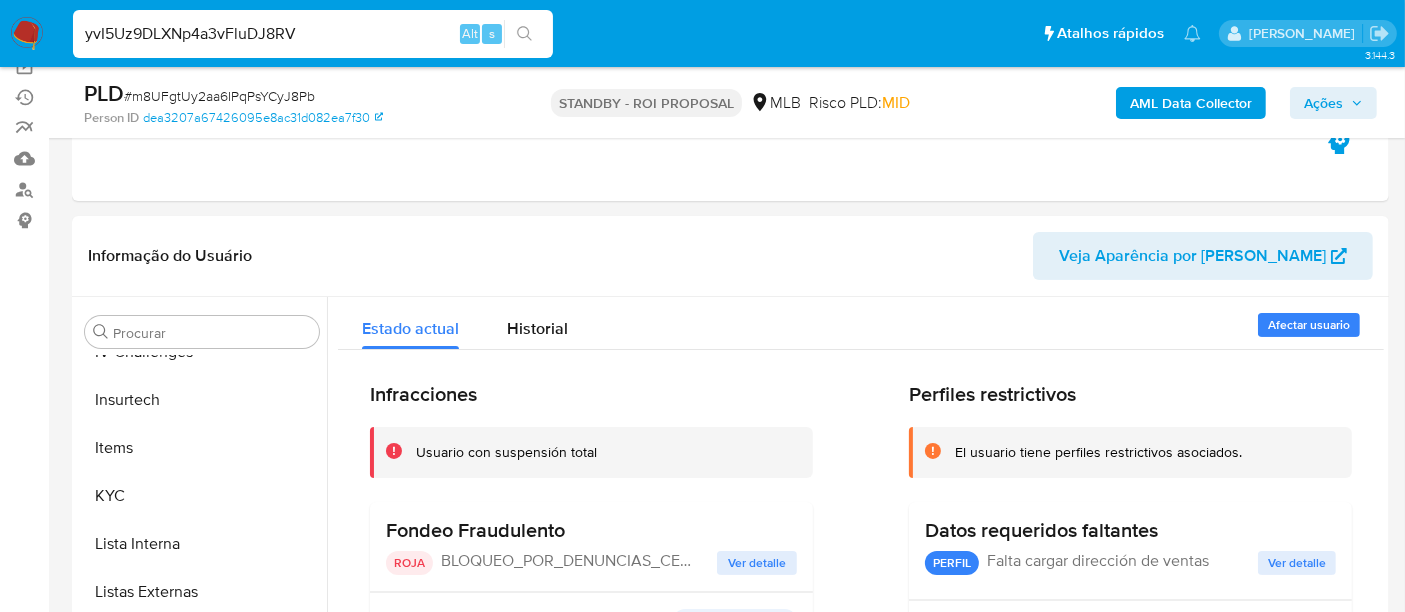 type on "yvI5Uz9DLXNp4a3vFluDJ8RV" 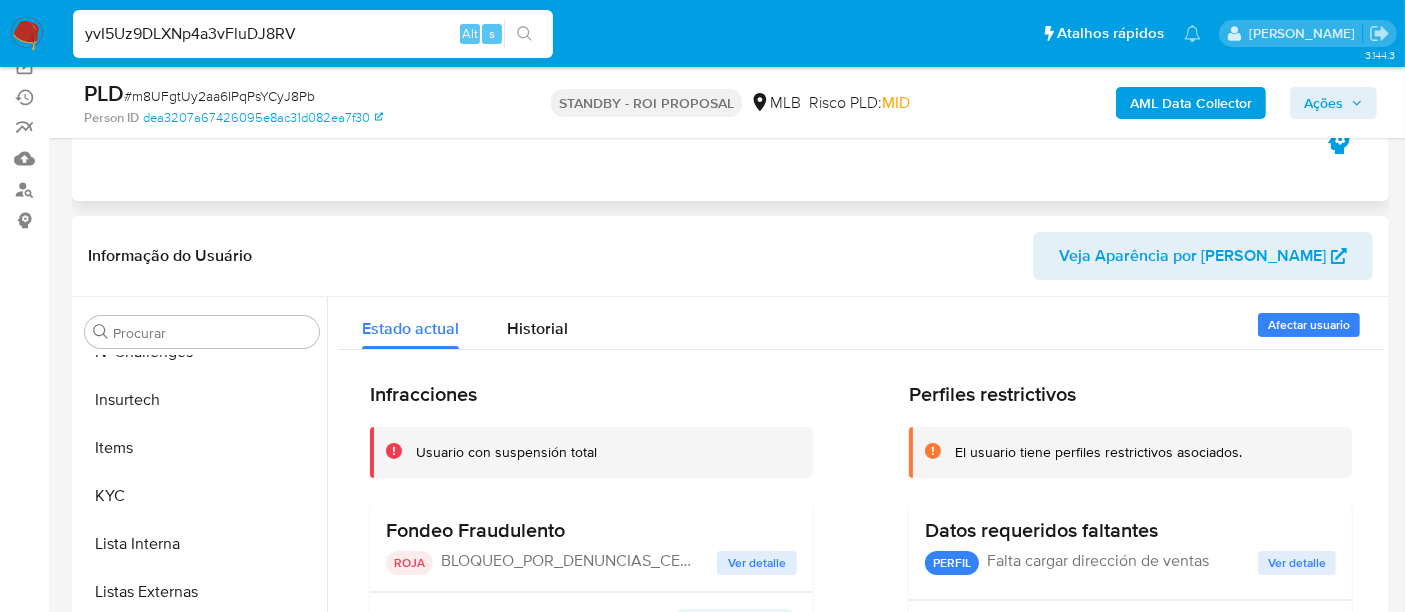 click on "Eventos ( 1 ) Ações MANUAL (1)" at bounding box center (730, 81) 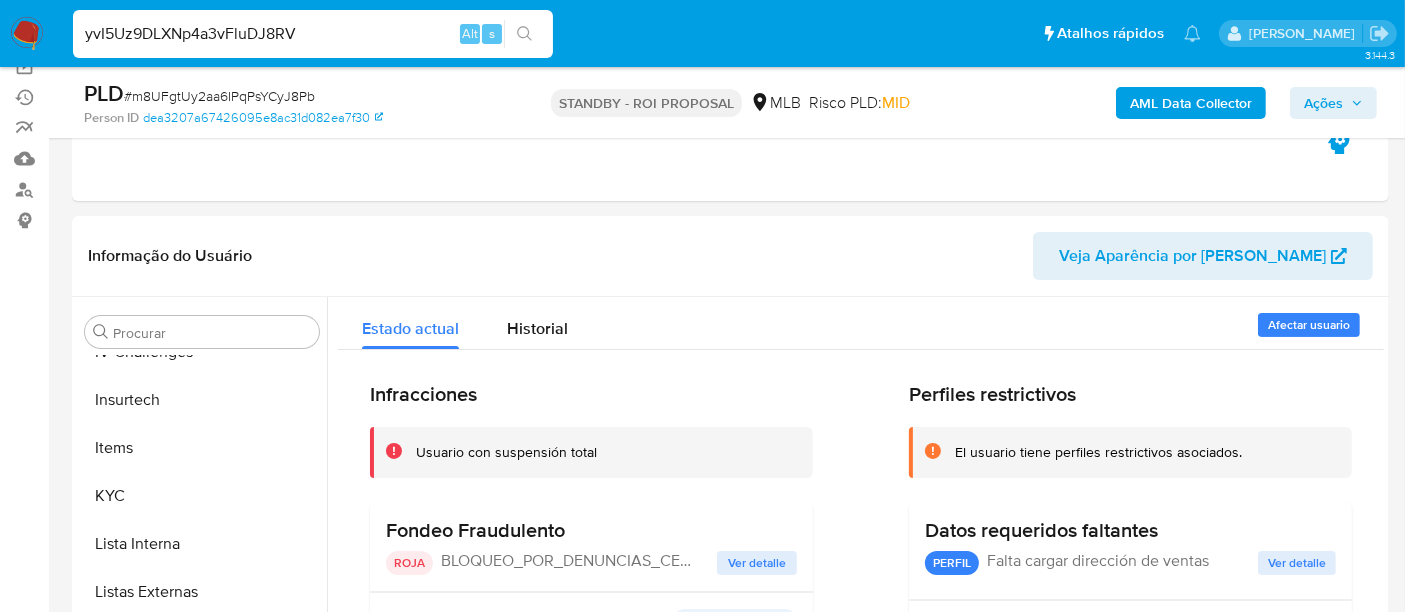 drag, startPoint x: 314, startPoint y: 38, endPoint x: 400, endPoint y: 41, distance: 86.05231 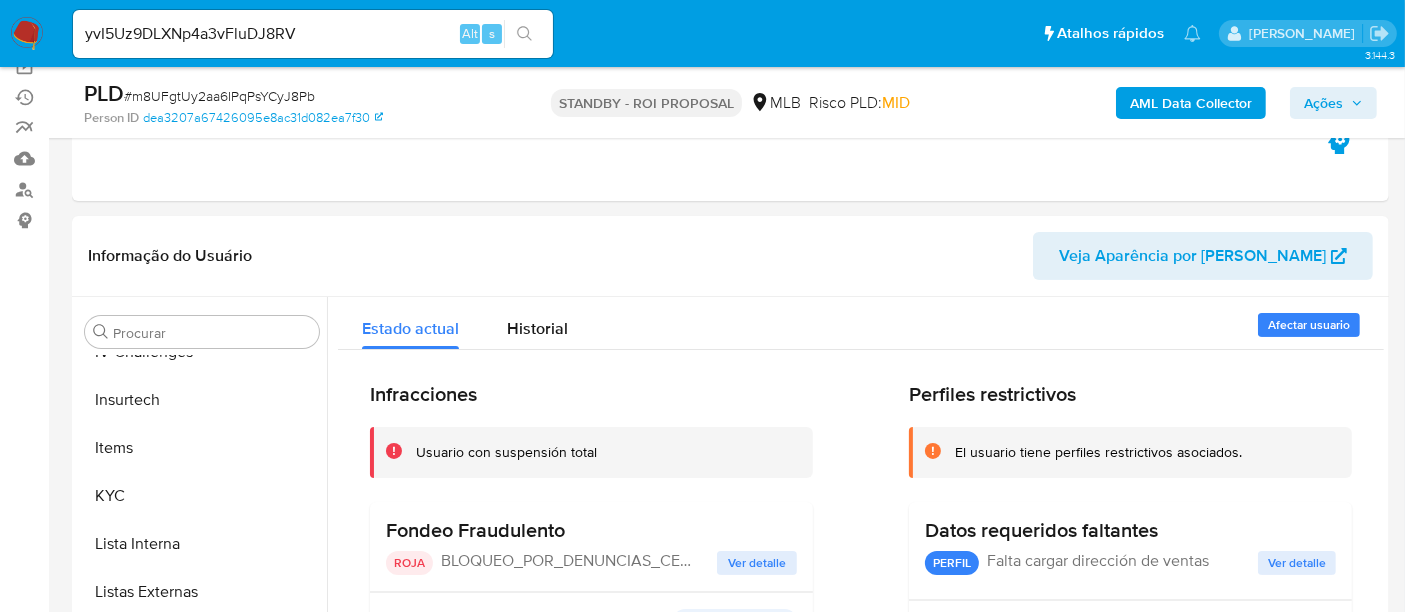 click 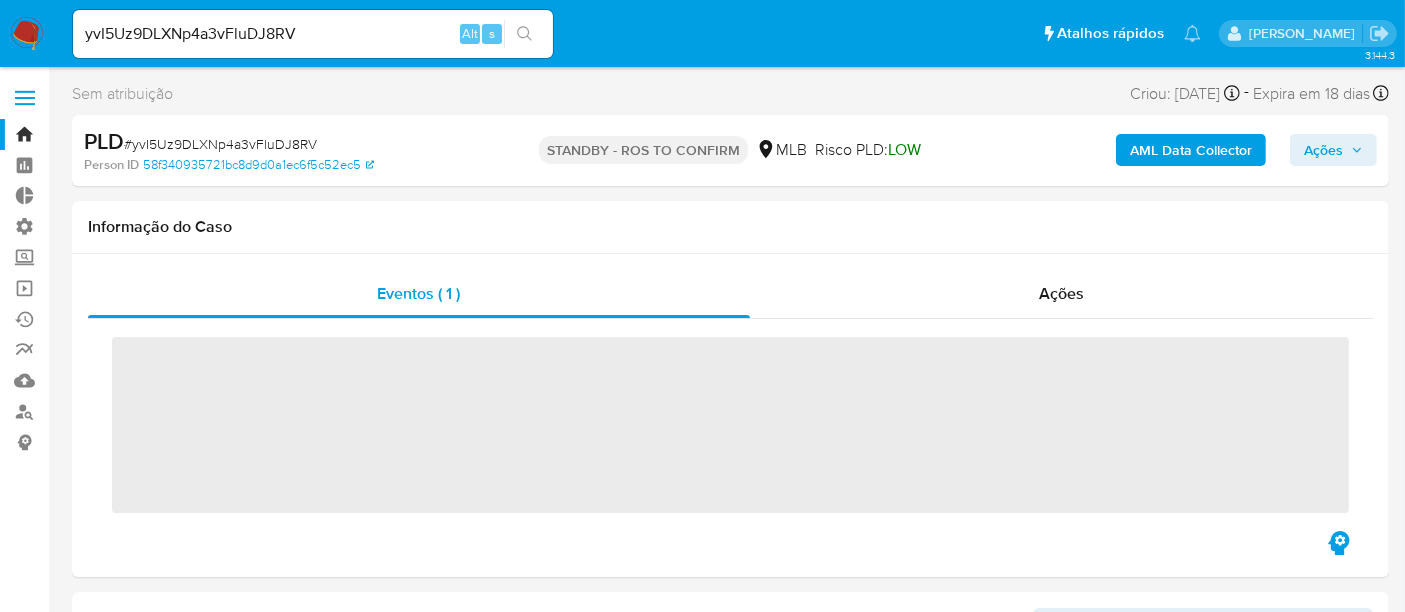 scroll, scrollTop: 844, scrollLeft: 0, axis: vertical 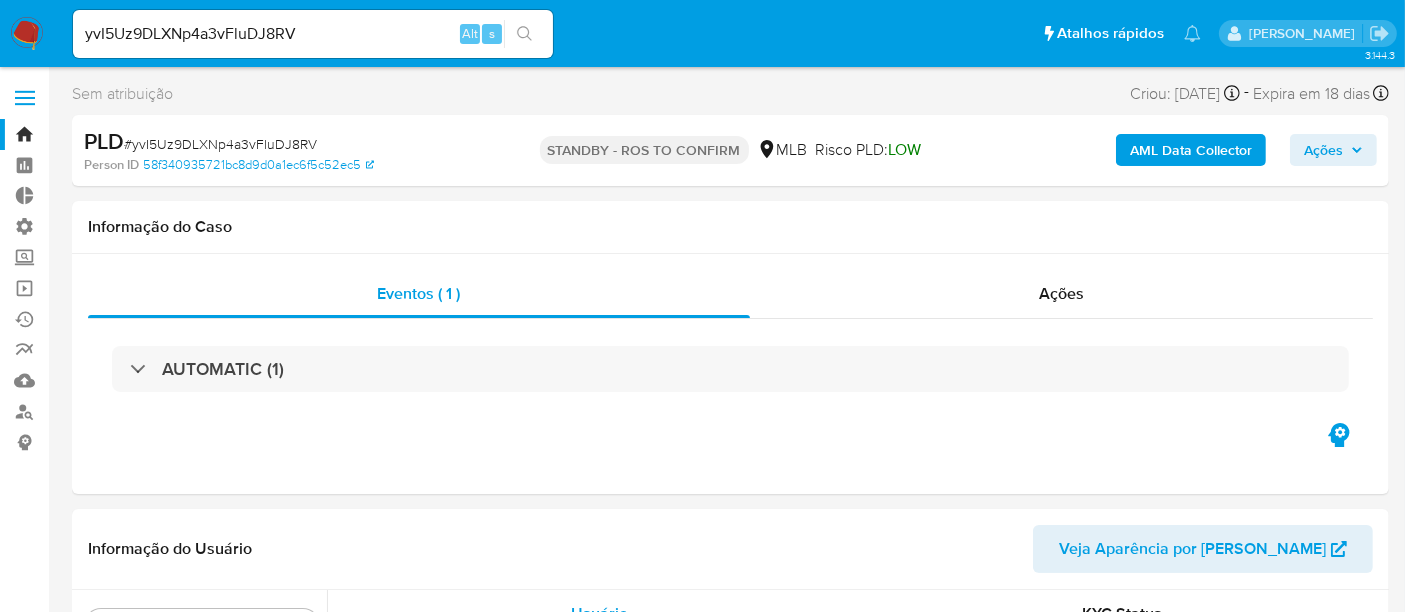 click on "AML Data Collector Ações" at bounding box center (1164, 150) 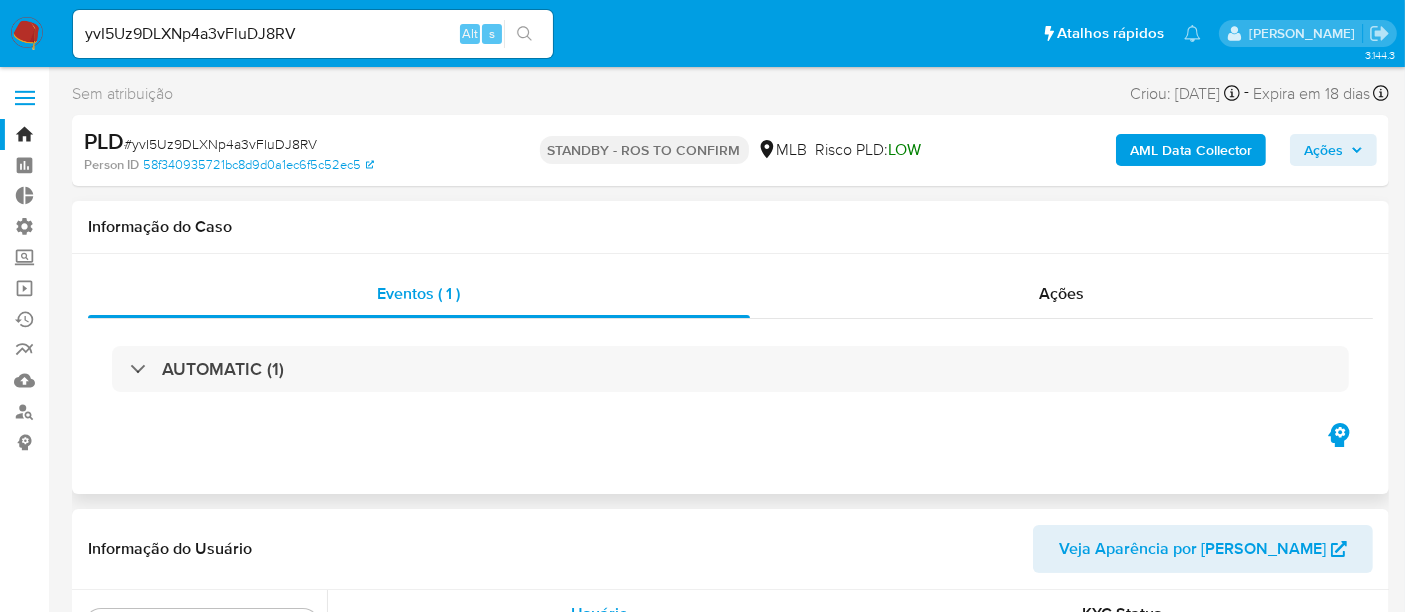 select on "10" 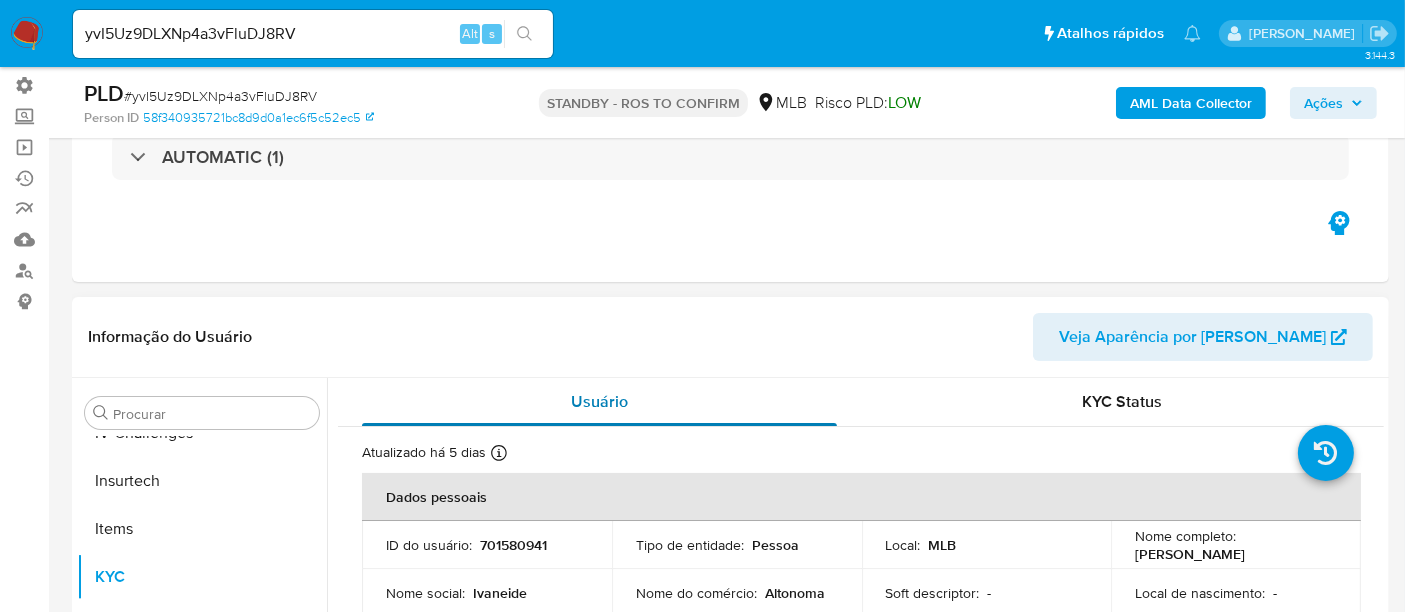 scroll, scrollTop: 222, scrollLeft: 0, axis: vertical 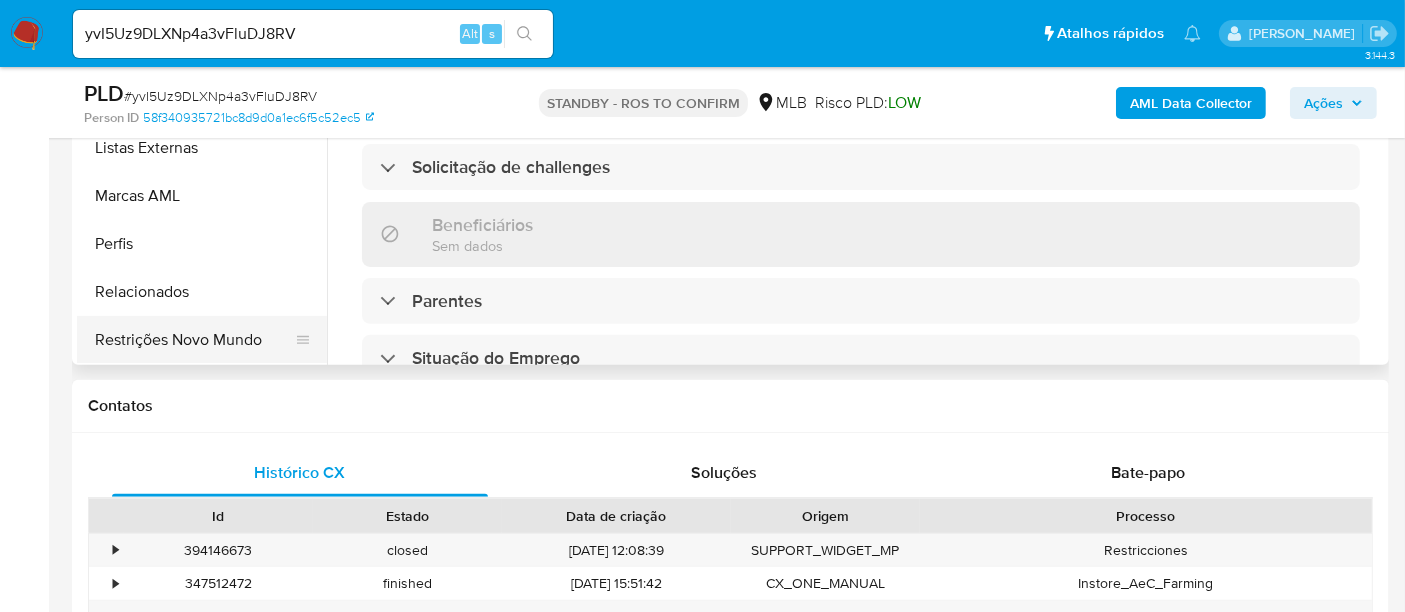 click on "Restrições Novo Mundo" at bounding box center [194, 340] 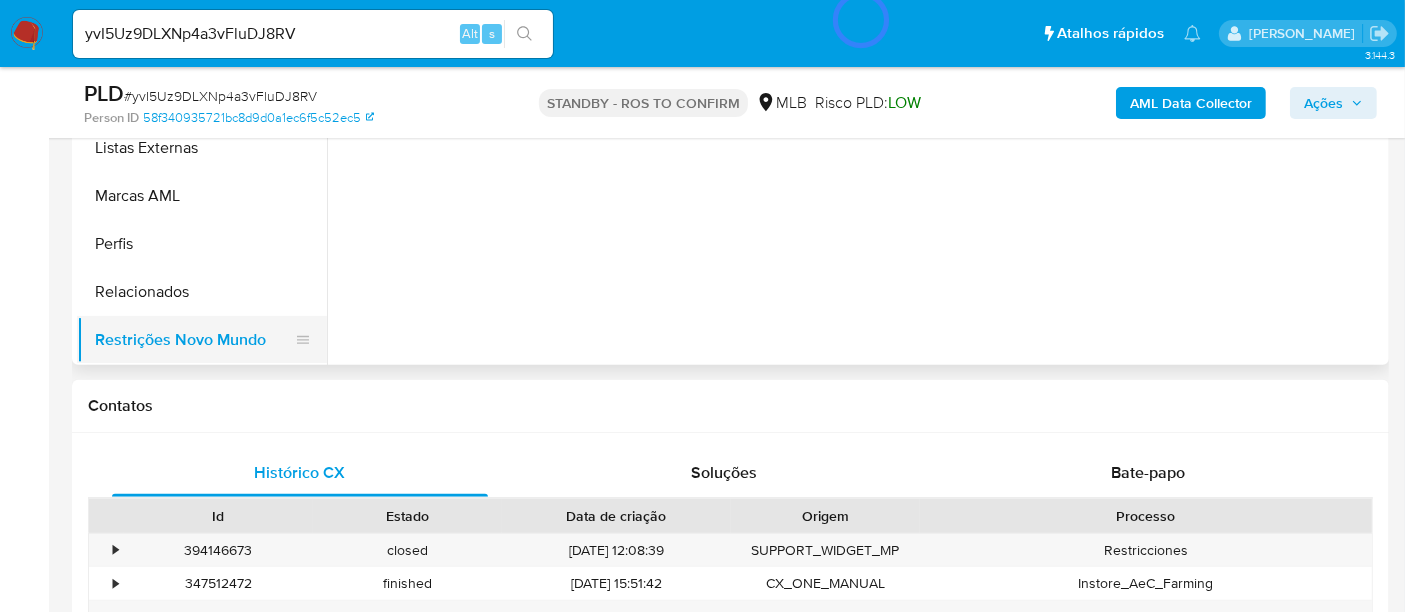 scroll, scrollTop: 0, scrollLeft: 0, axis: both 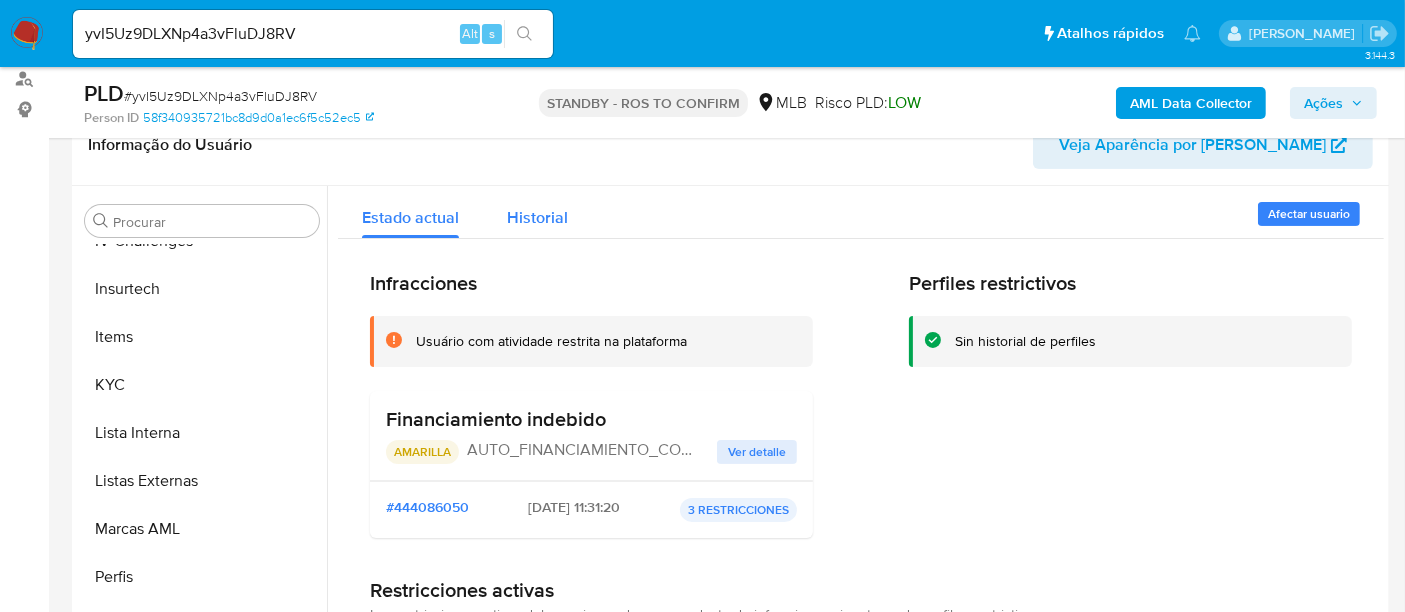 click on "Historial" at bounding box center (537, 217) 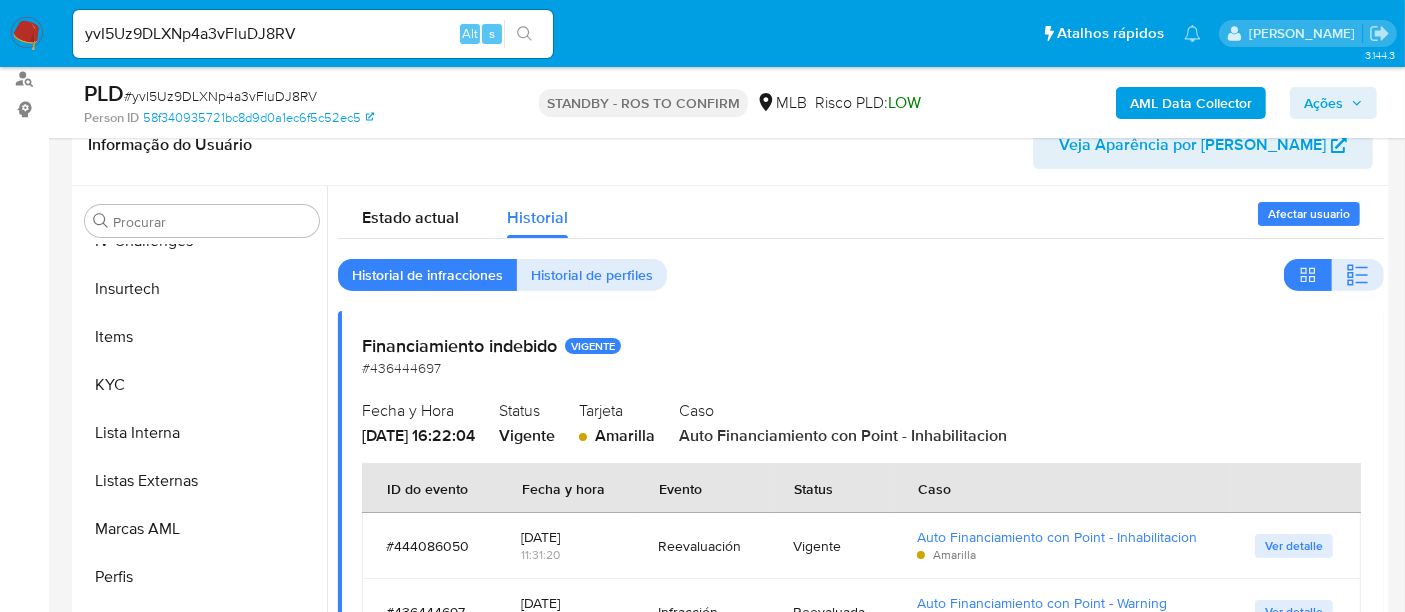 scroll, scrollTop: 12, scrollLeft: 0, axis: vertical 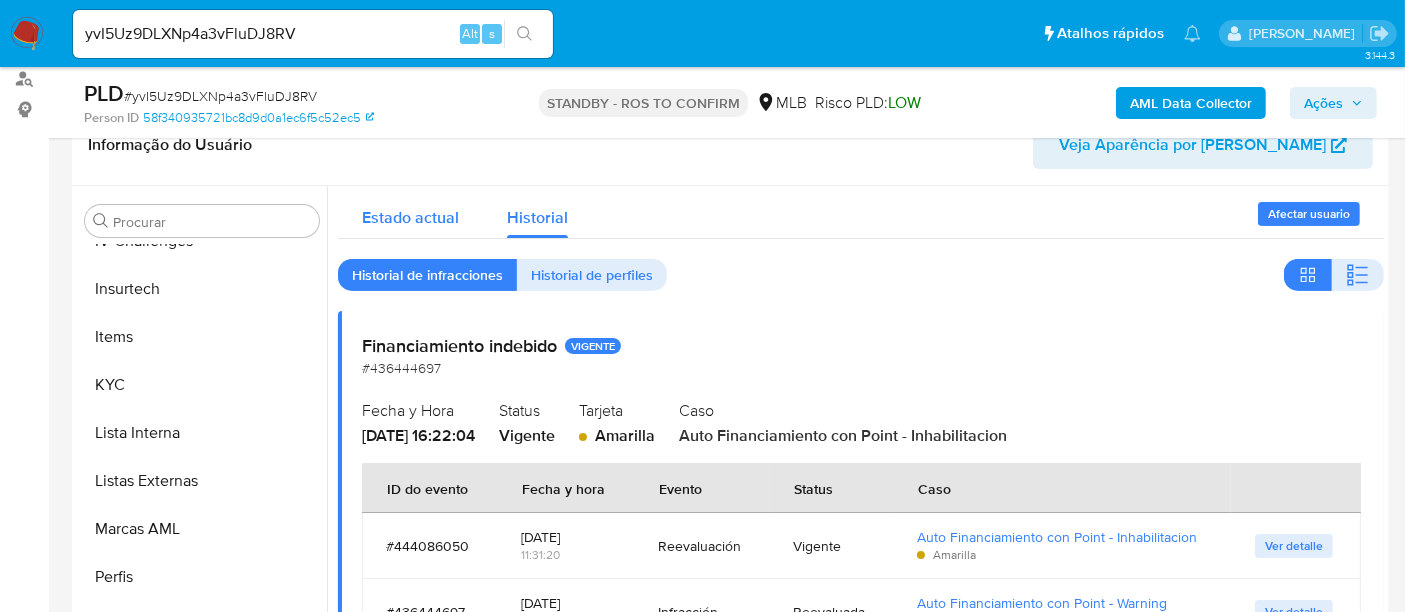 click on "Estado actual" at bounding box center [410, 217] 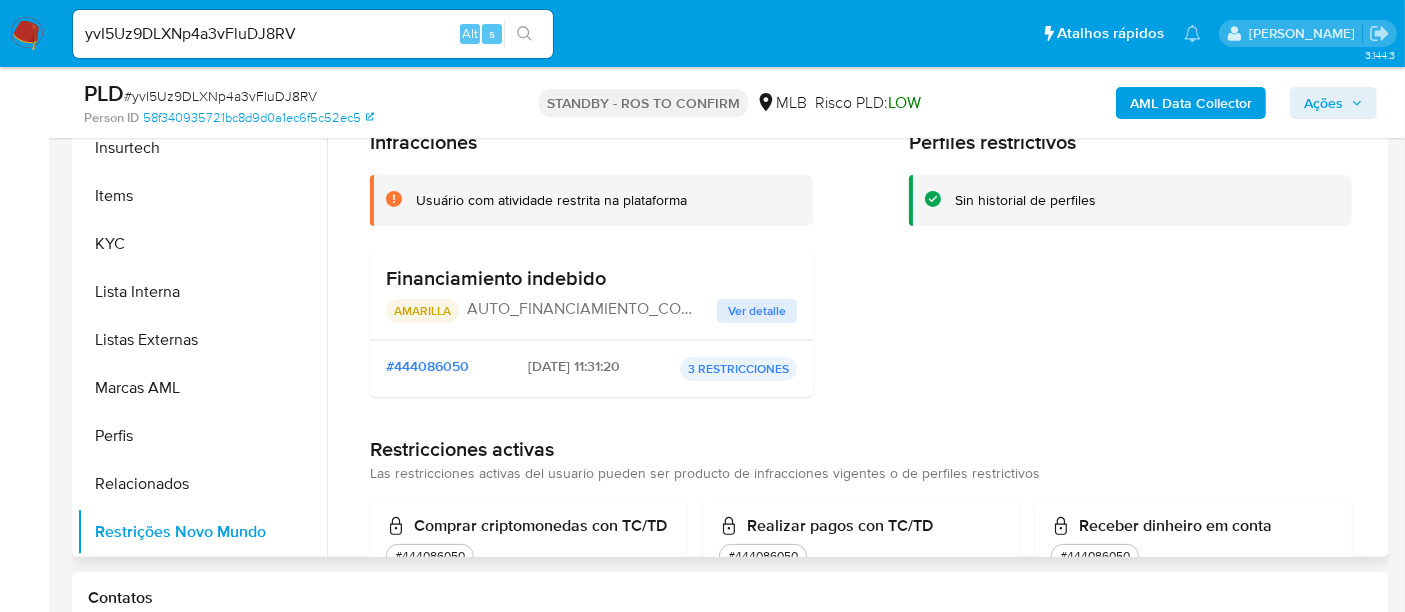 scroll, scrollTop: 444, scrollLeft: 0, axis: vertical 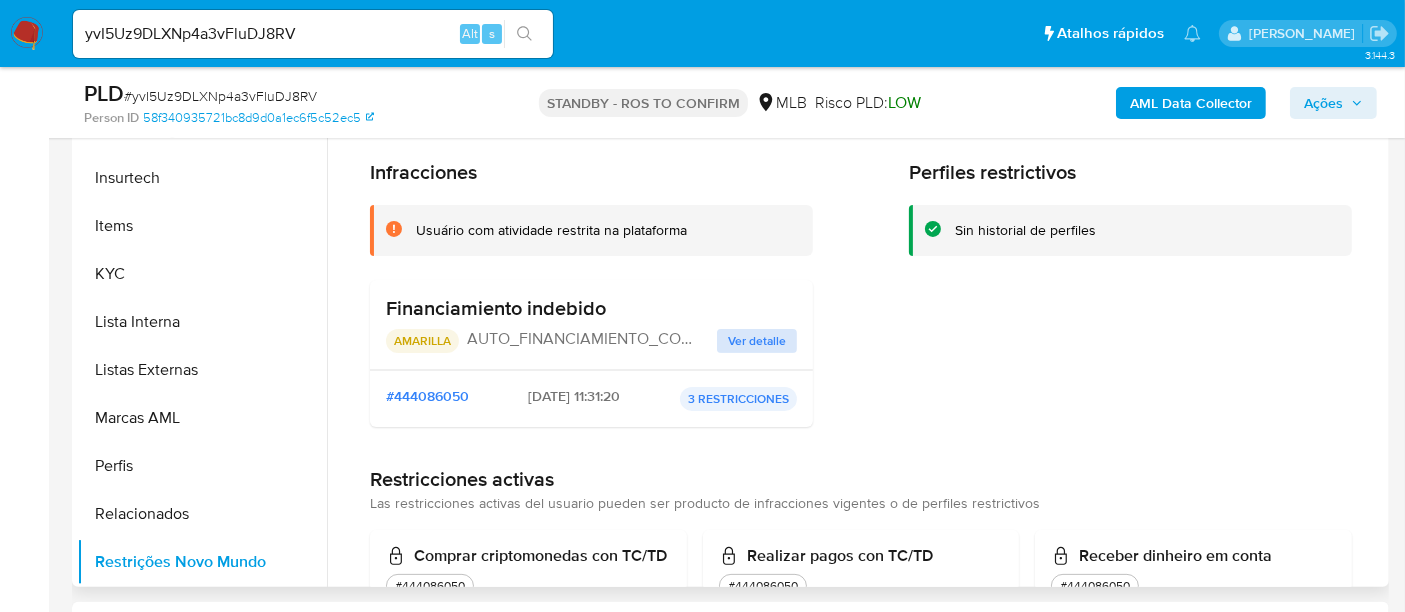 click on "Ver detalle" at bounding box center (757, 341) 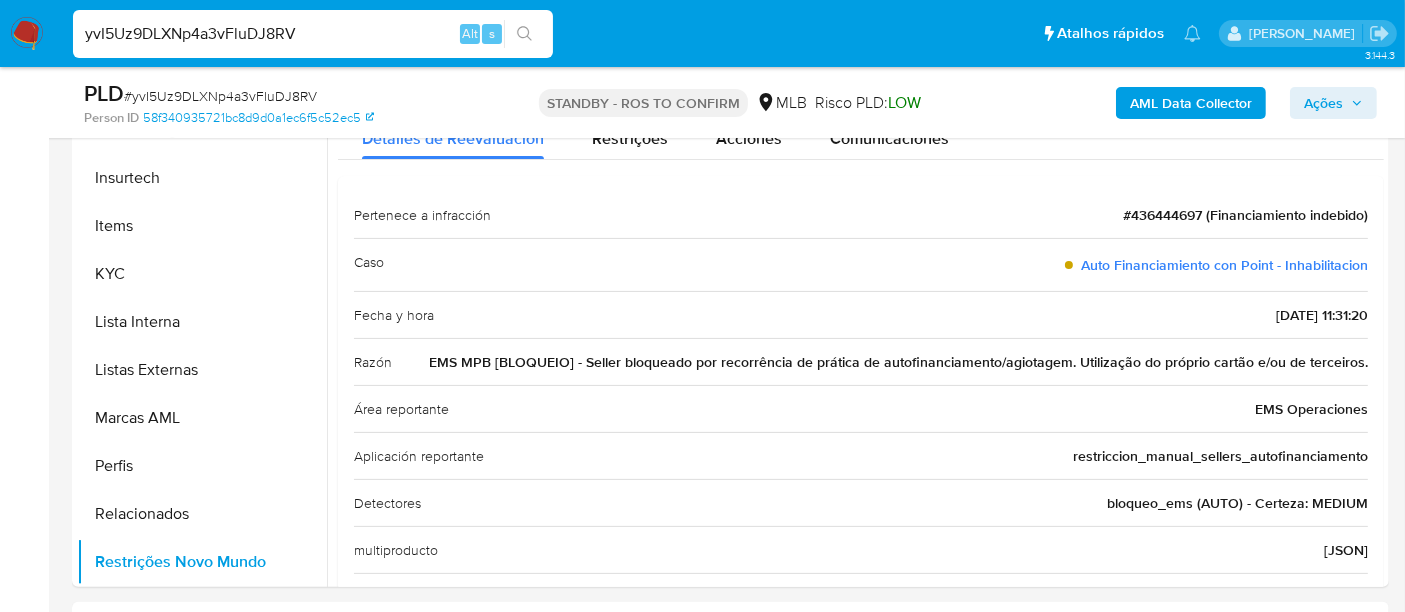 drag, startPoint x: 323, startPoint y: 38, endPoint x: 9, endPoint y: 38, distance: 314 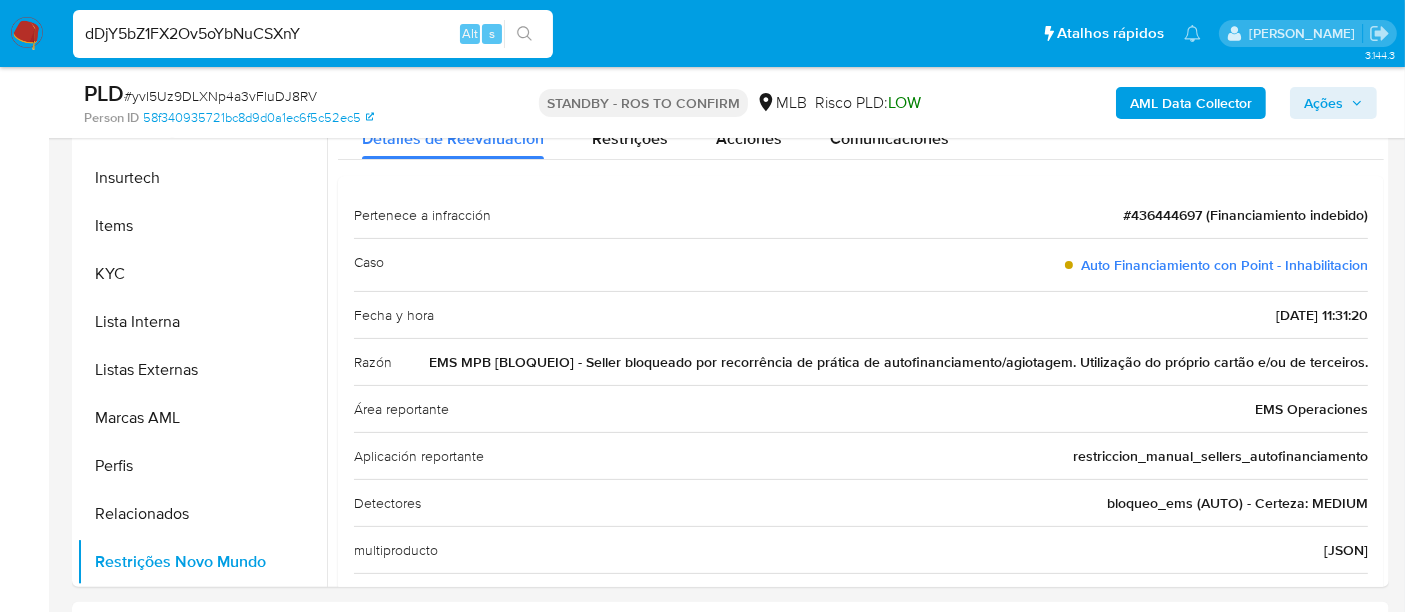 type on "dDjY5bZ1FX2Ov5oYbNuCSXnY" 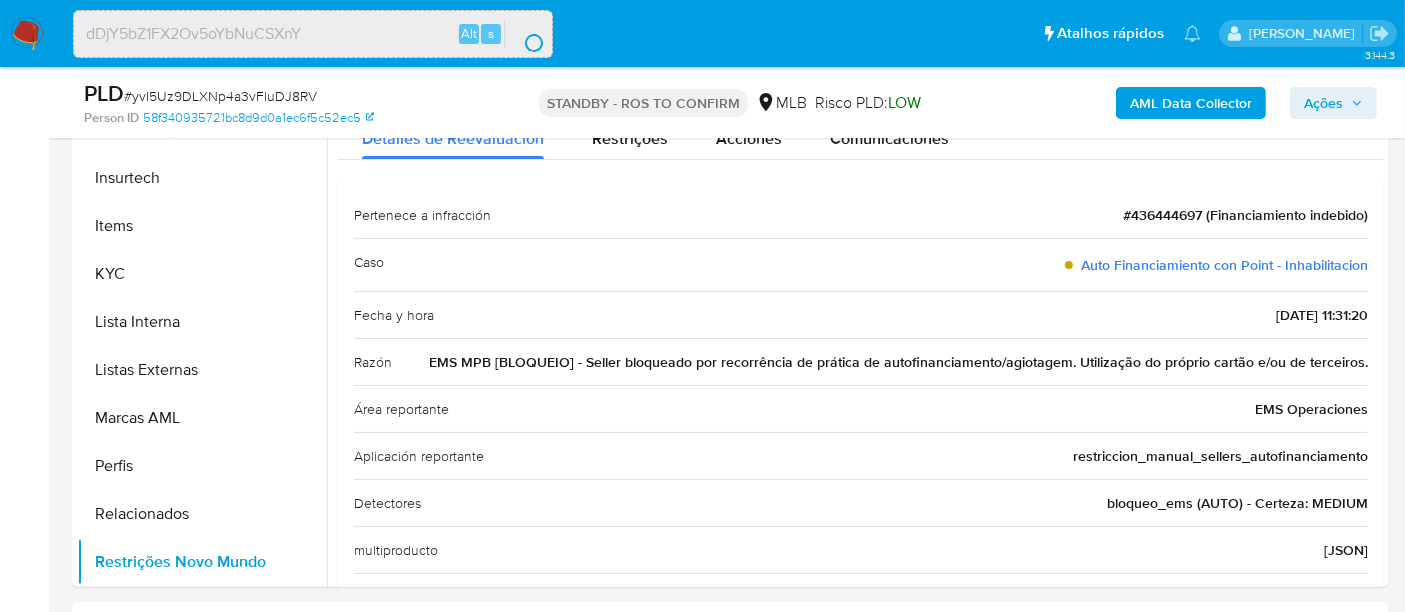 scroll, scrollTop: 0, scrollLeft: 0, axis: both 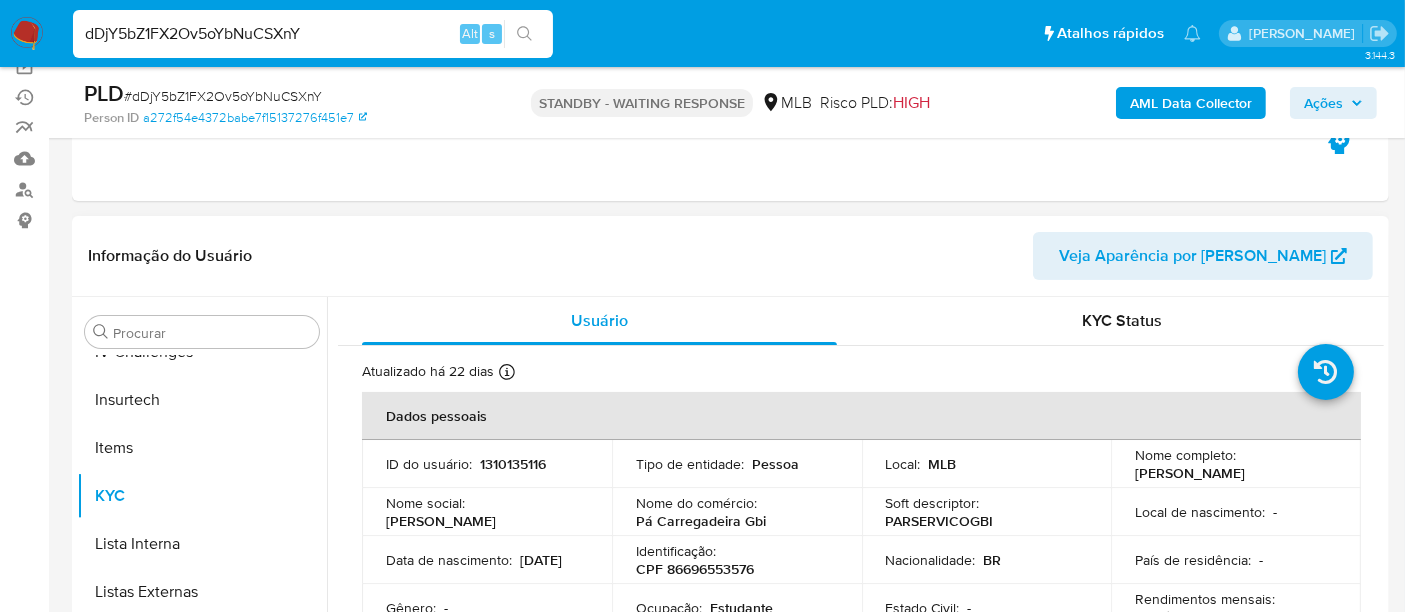select on "10" 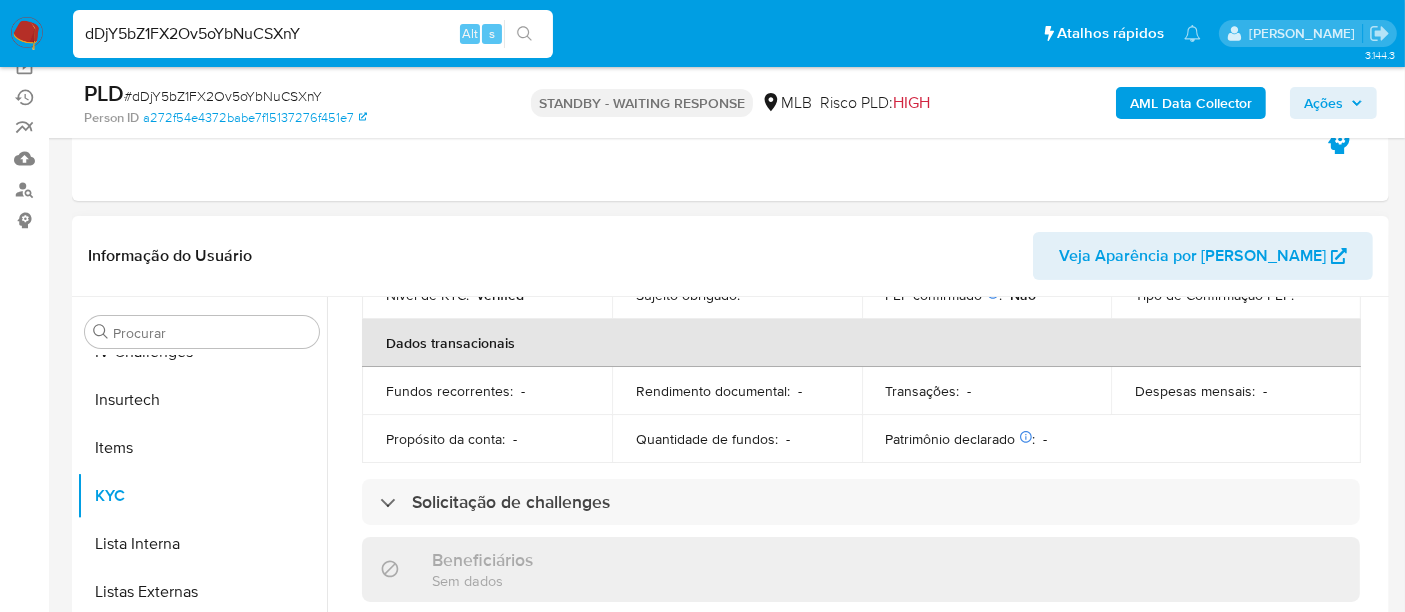 scroll, scrollTop: 666, scrollLeft: 0, axis: vertical 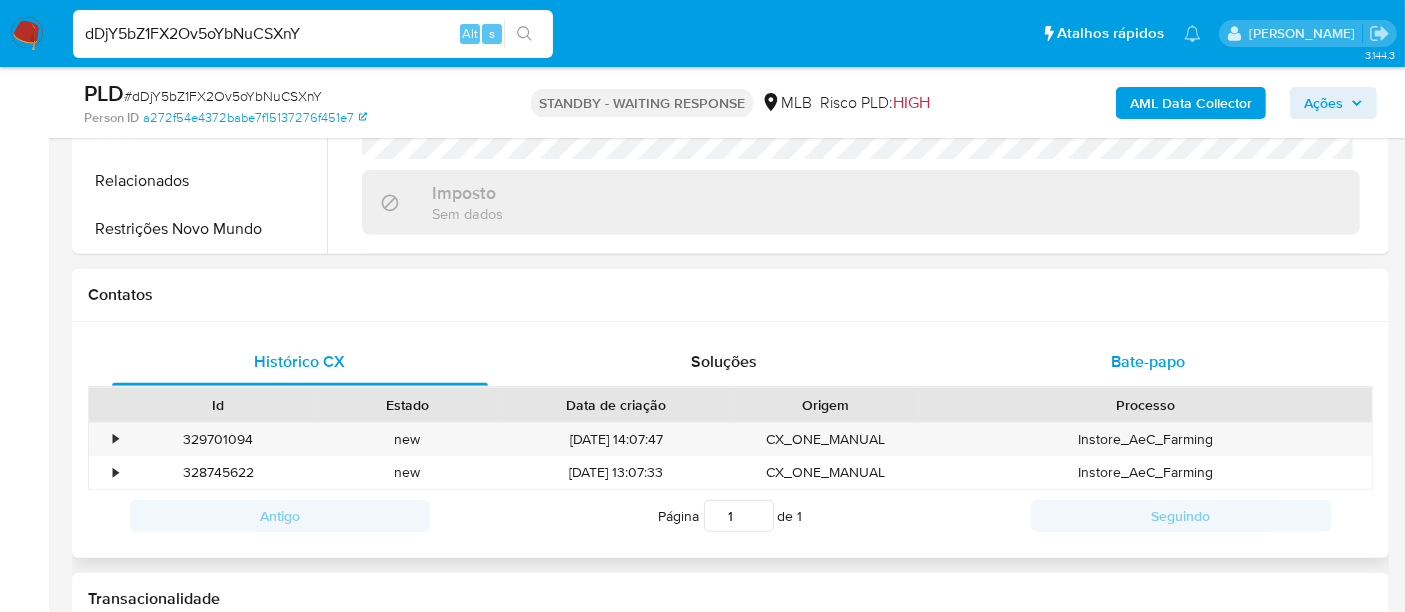 click on "Bate-papo" at bounding box center [1148, 361] 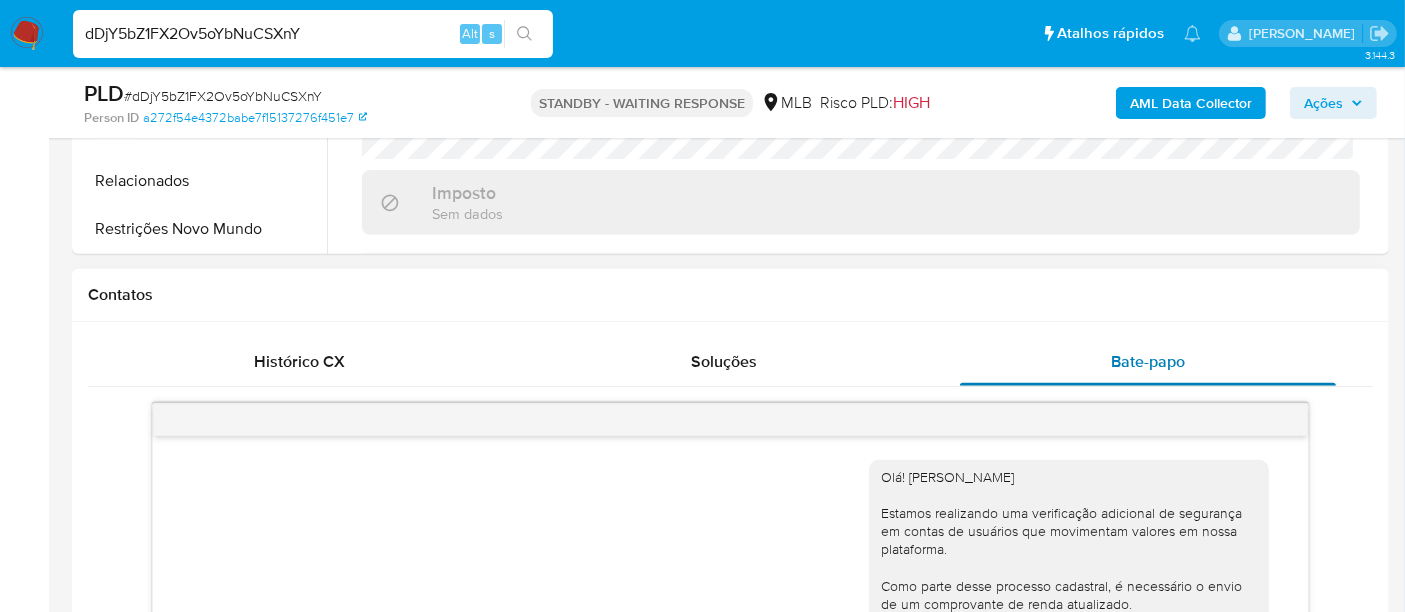 scroll, scrollTop: 1000, scrollLeft: 0, axis: vertical 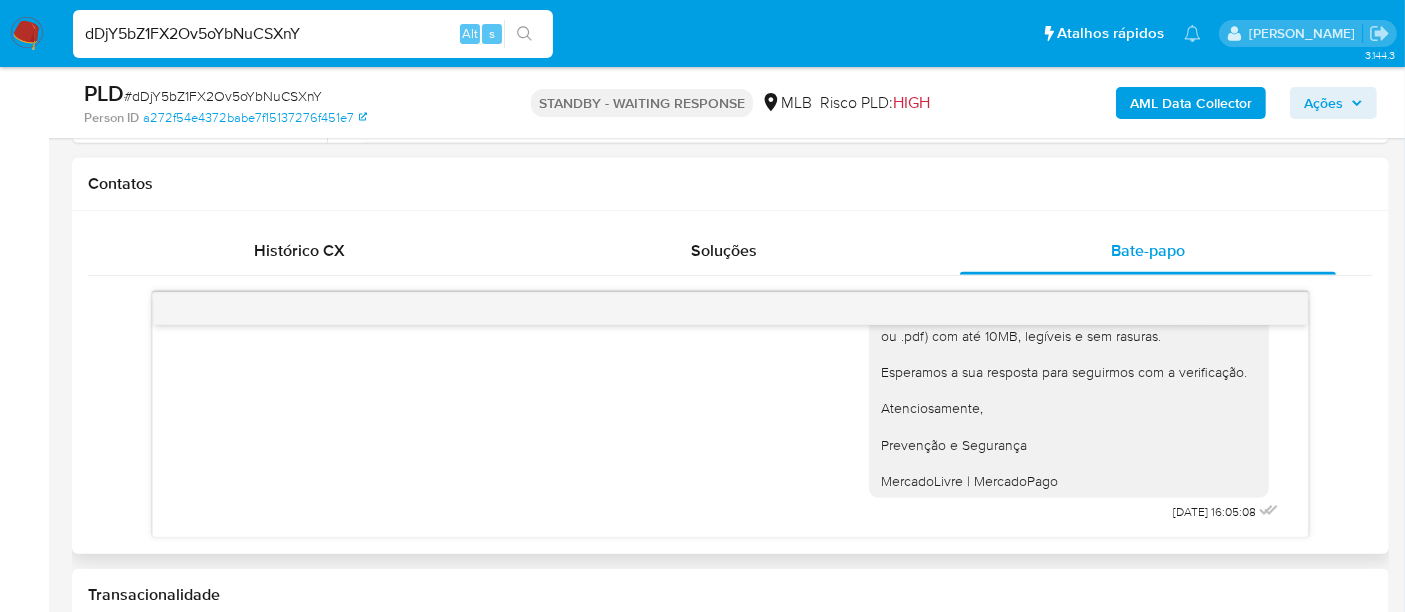 click on "Olá! [PERSON_NAME]
Estamos realizando uma verificação adicional de segurança em contas de usuários que movimentam valores em nossa plataforma.
Como parte desse processo cadastral, é necessário o envio de um comprovante de renda atualizado.
Para mais informações, os documentos que consideramos válidos estão listados no link abaixo:
[URL][DOMAIN_NAME] [DATE] 16:05:08" at bounding box center [730, 225] 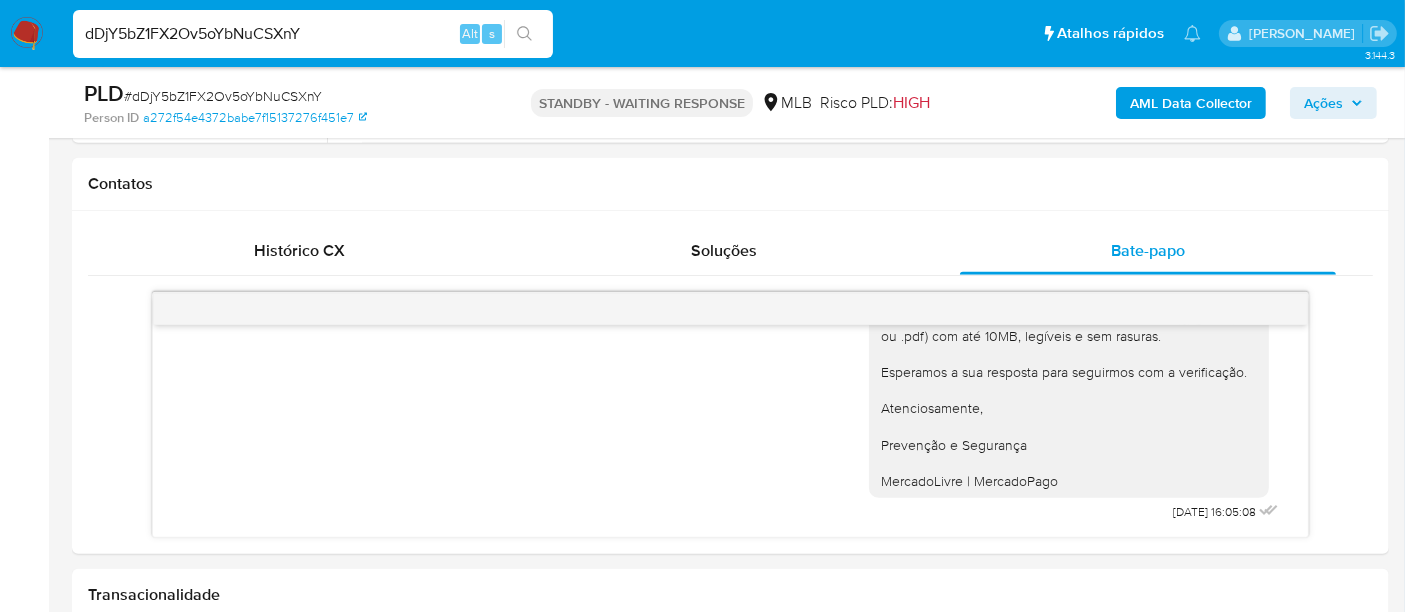drag, startPoint x: 275, startPoint y: 32, endPoint x: 85, endPoint y: 24, distance: 190.16835 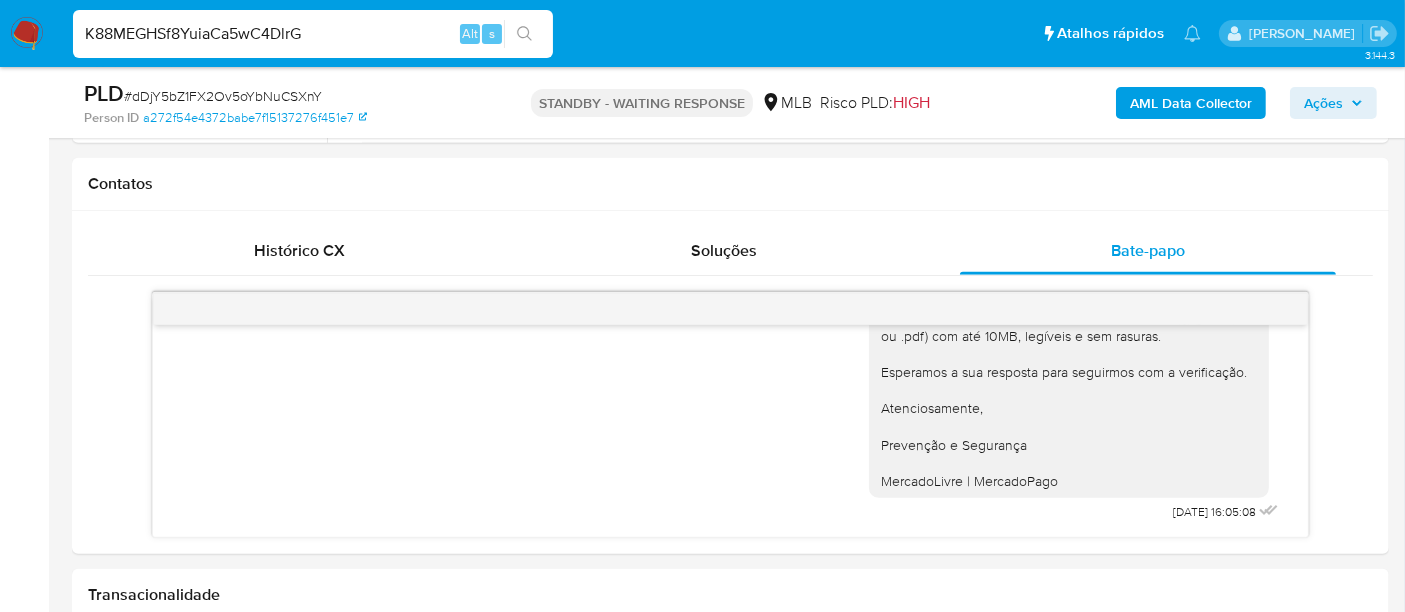 type on "K88MEGHSf8YuiaCa5wC4DlrG" 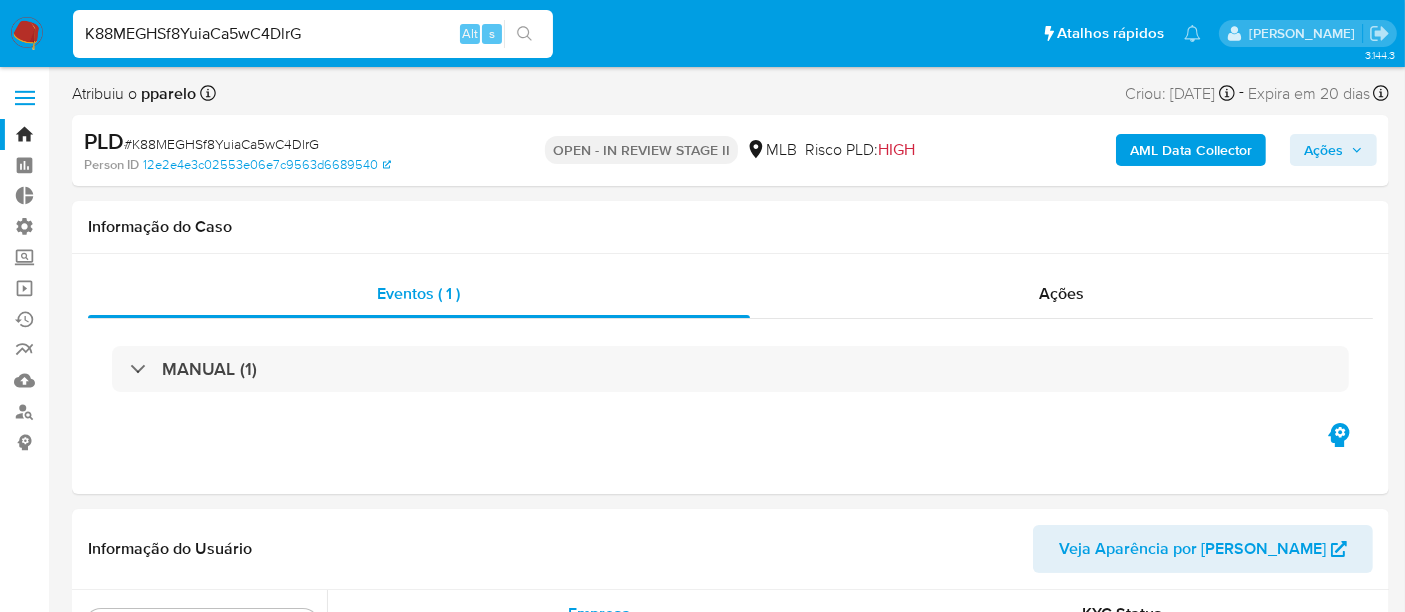 scroll, scrollTop: 844, scrollLeft: 0, axis: vertical 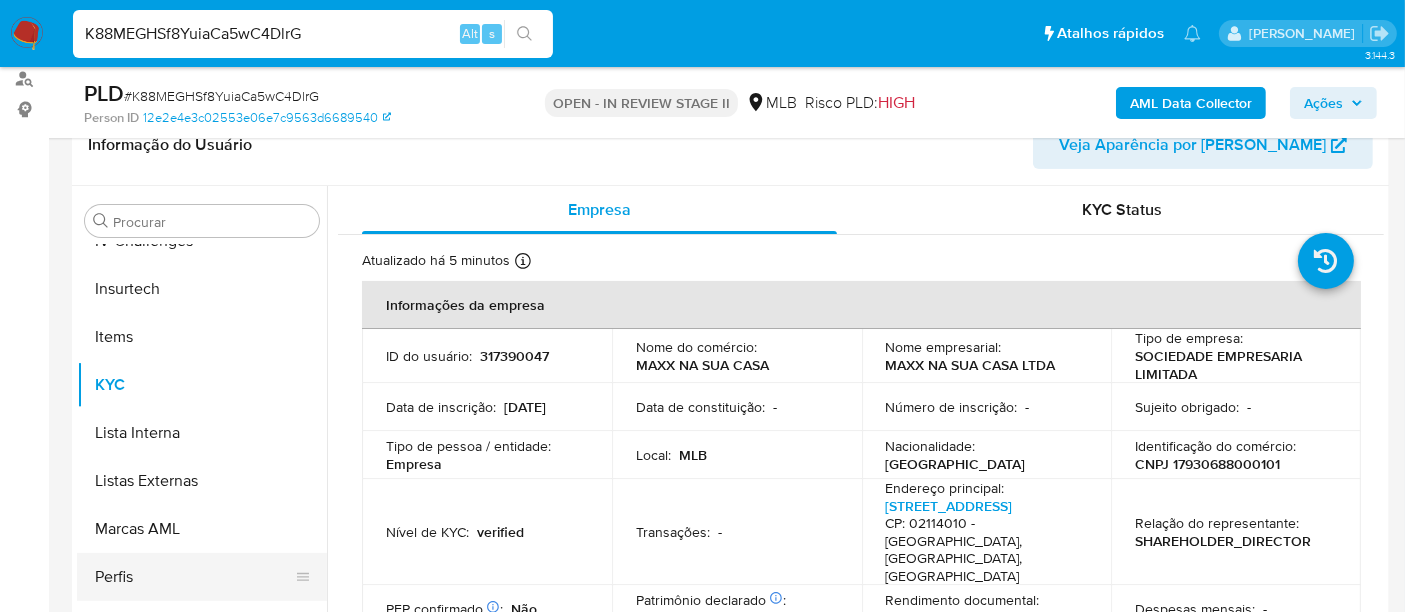 select on "10" 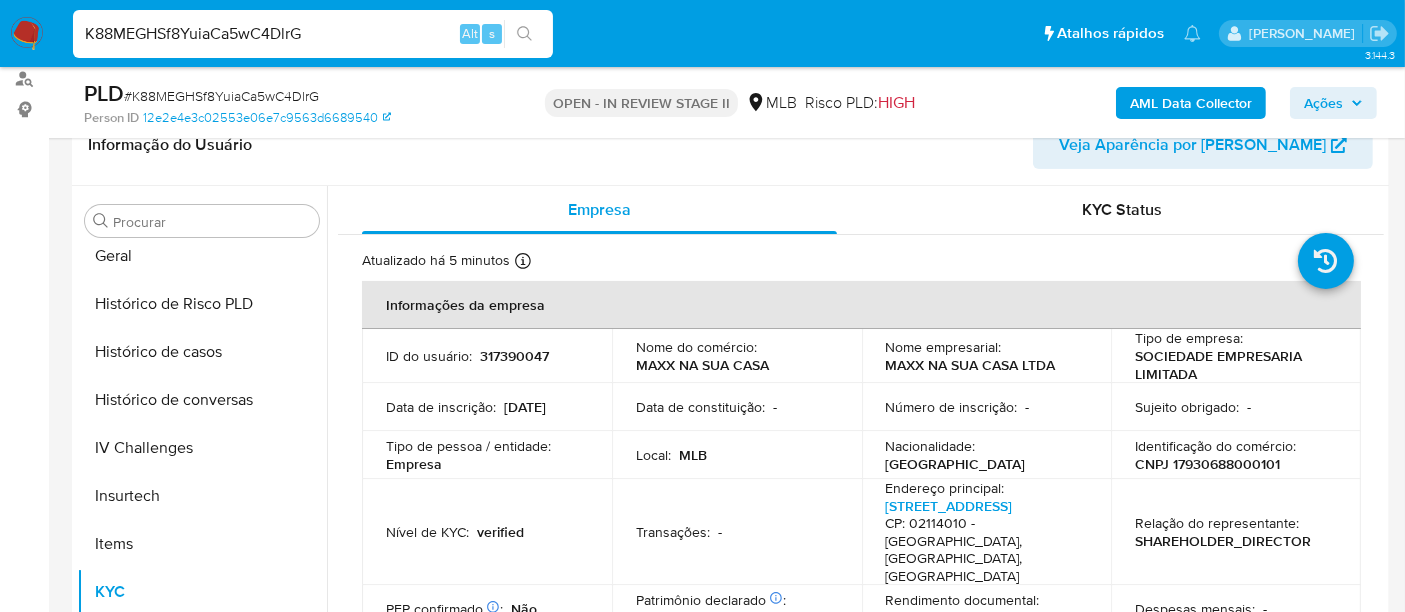 scroll, scrollTop: 622, scrollLeft: 0, axis: vertical 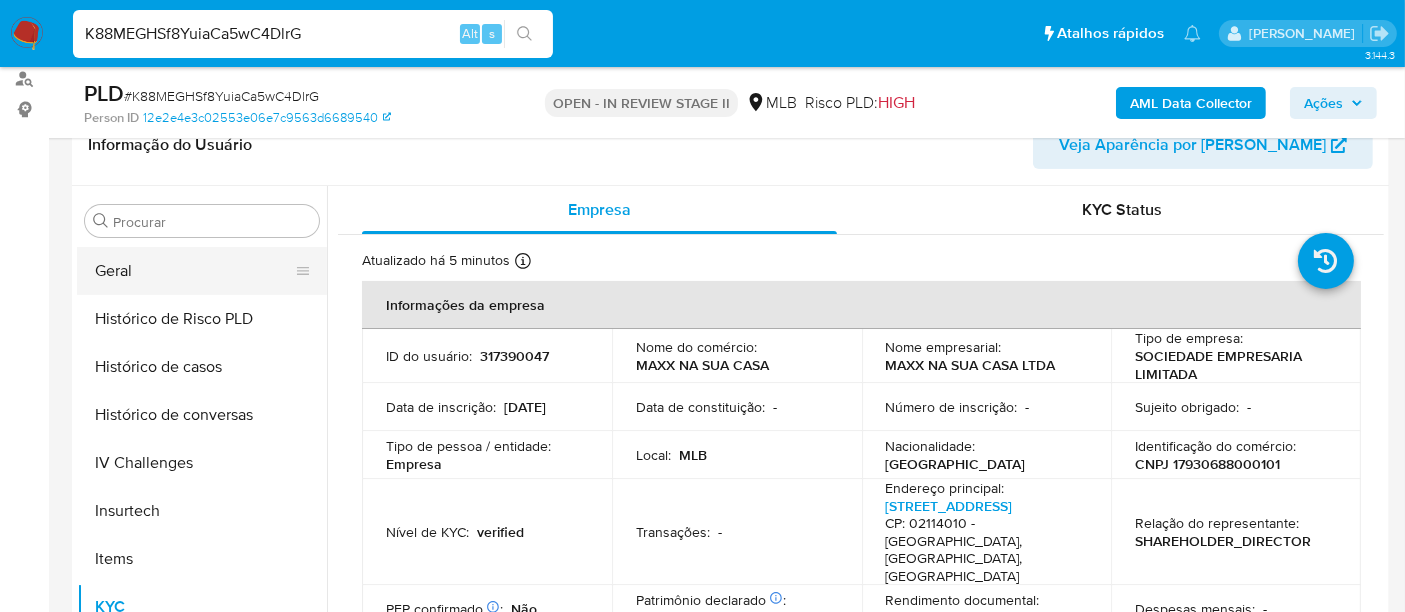 click on "Geral" at bounding box center [194, 271] 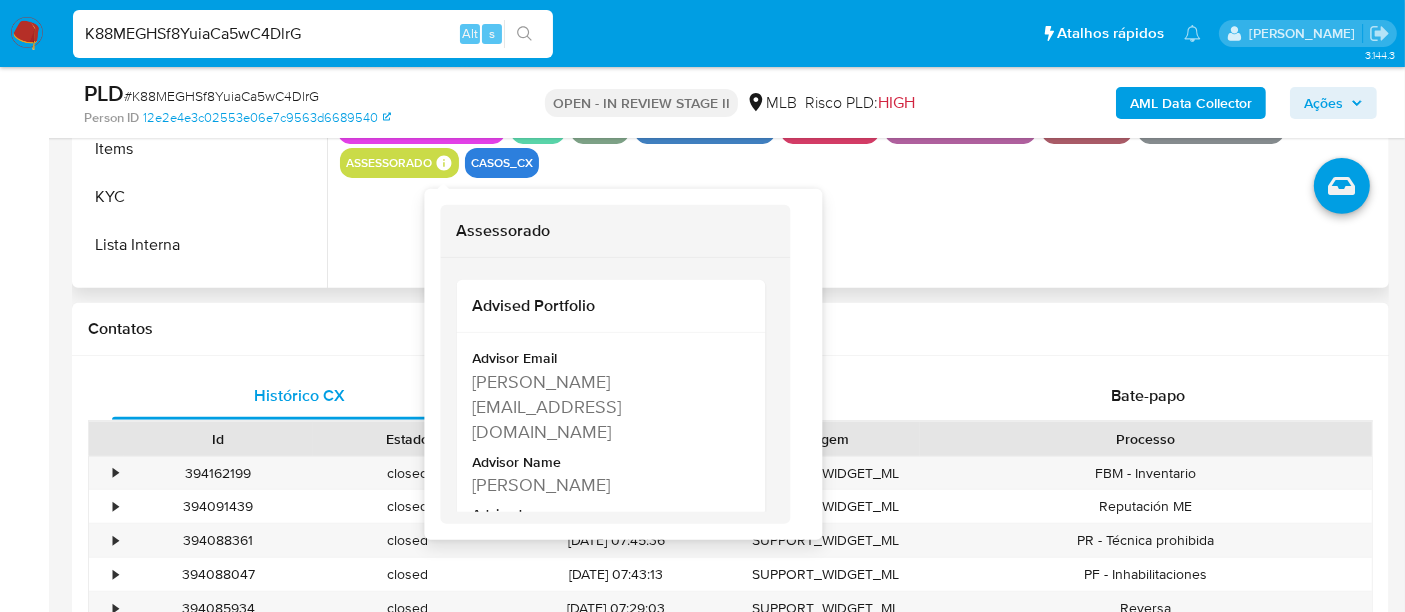 scroll, scrollTop: 777, scrollLeft: 0, axis: vertical 